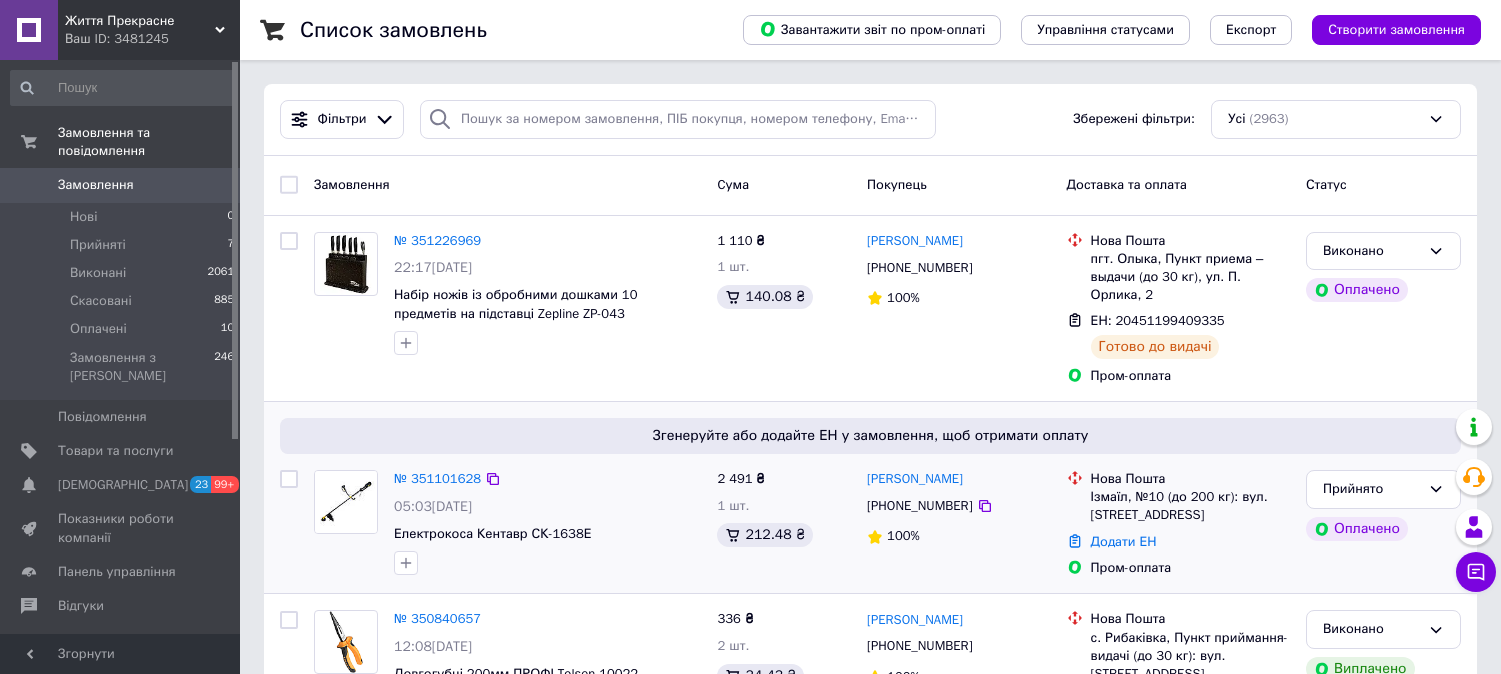 scroll, scrollTop: 0, scrollLeft: 0, axis: both 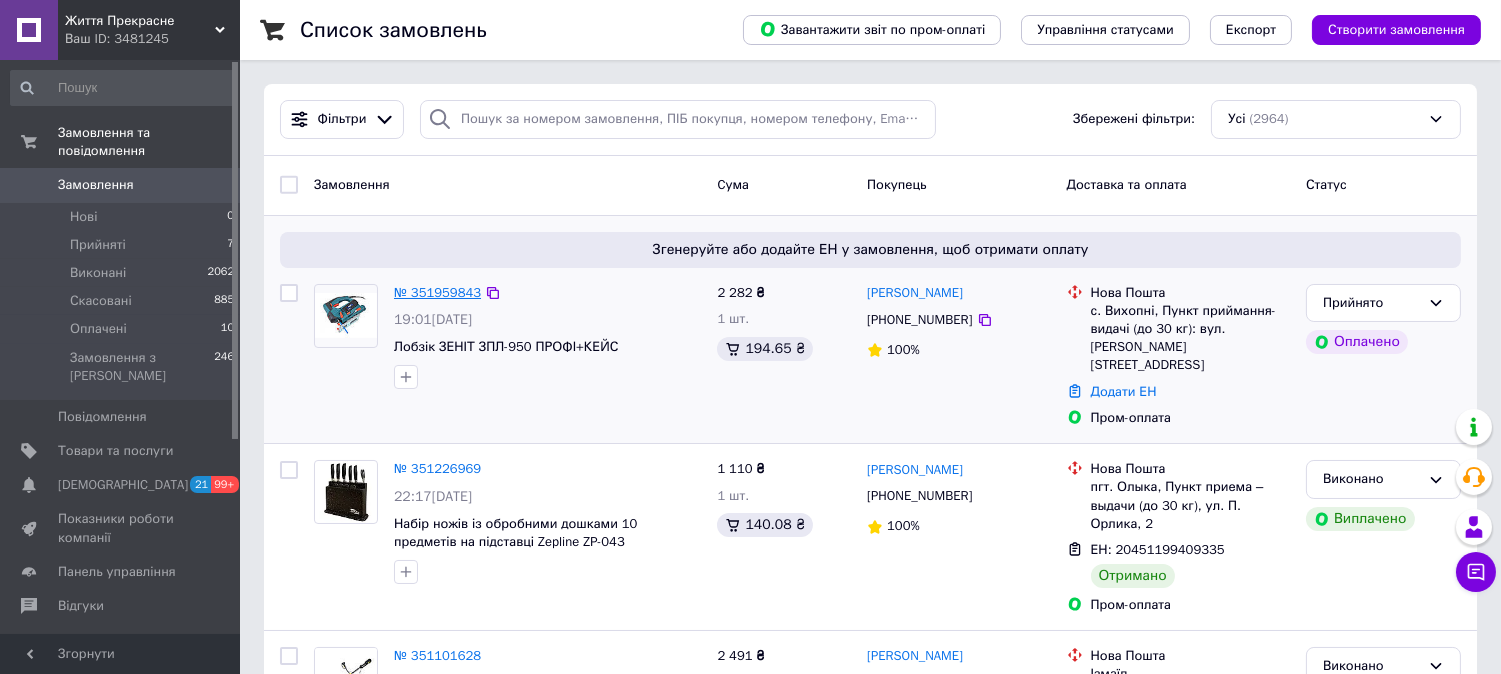 click on "№ 351959843" at bounding box center [437, 292] 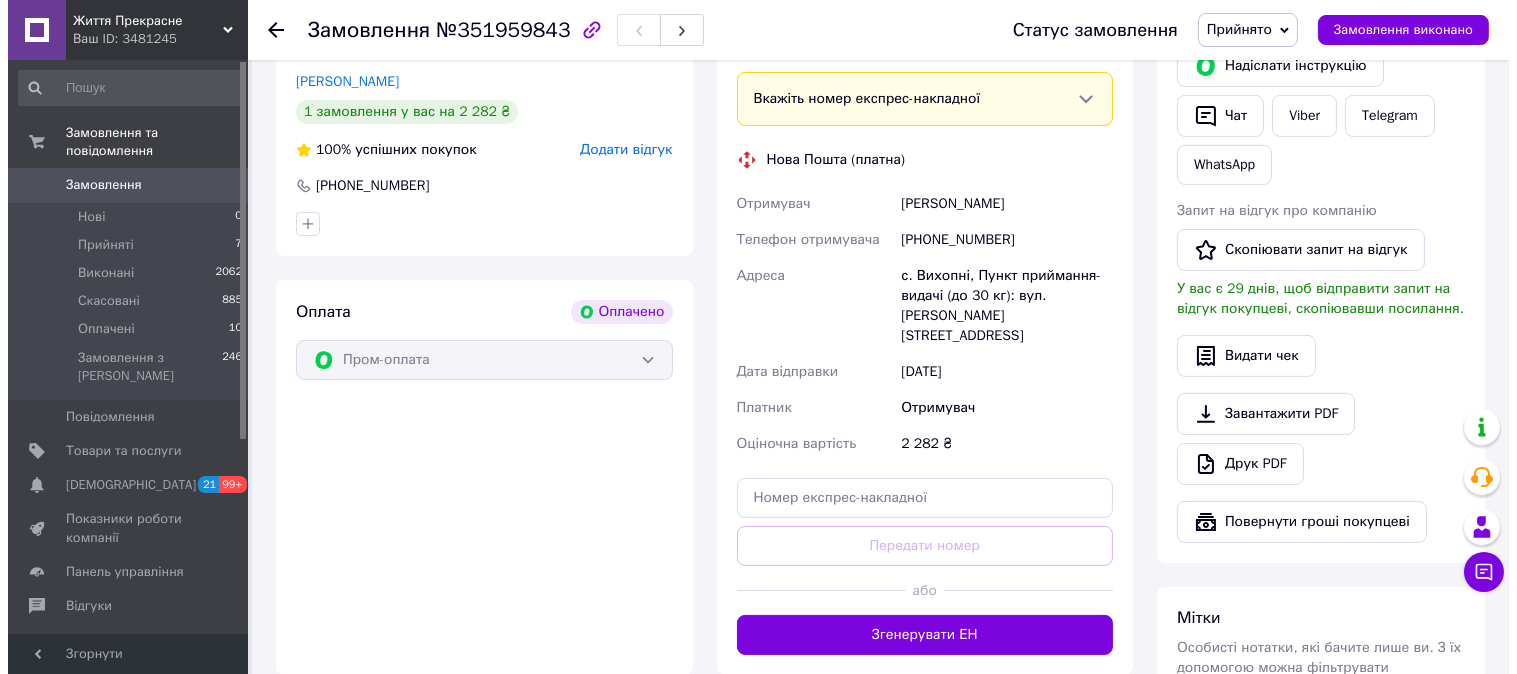 scroll, scrollTop: 897, scrollLeft: 0, axis: vertical 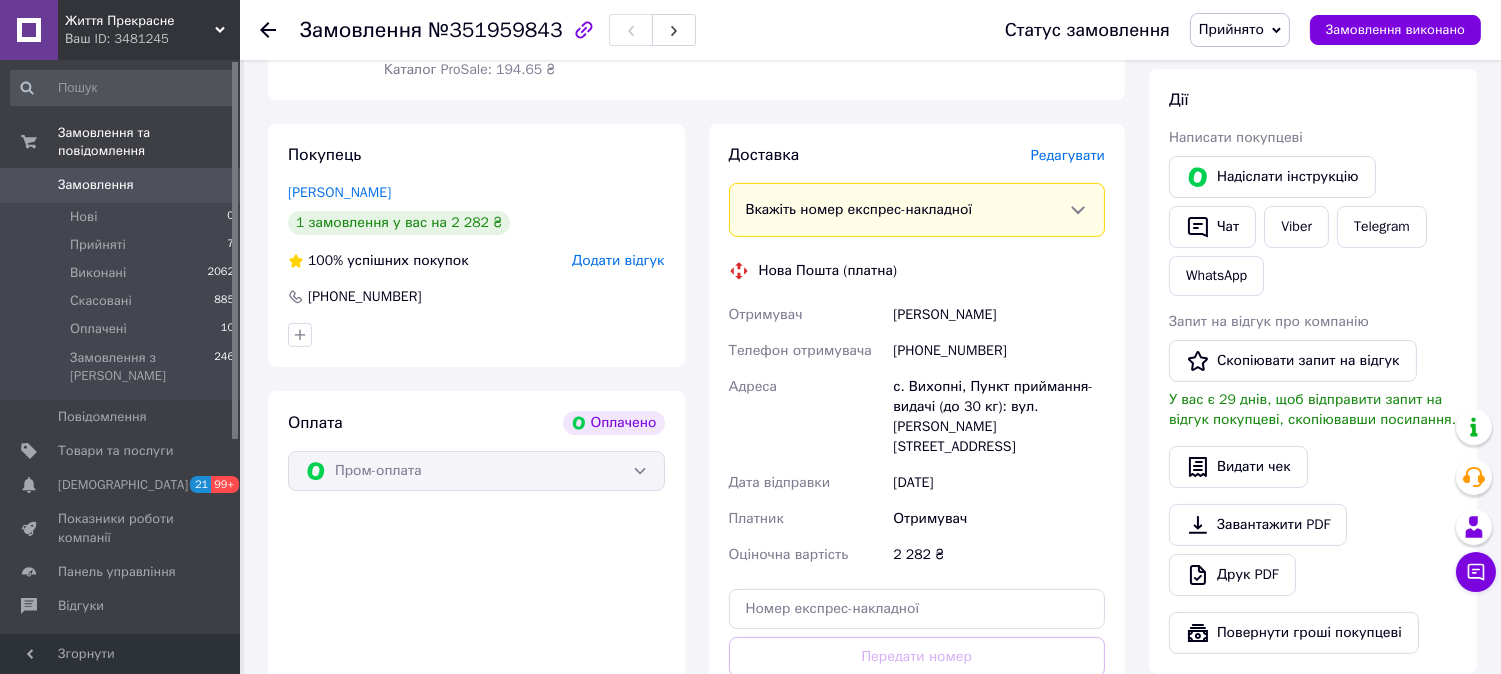 click on "Редагувати" at bounding box center (1068, 155) 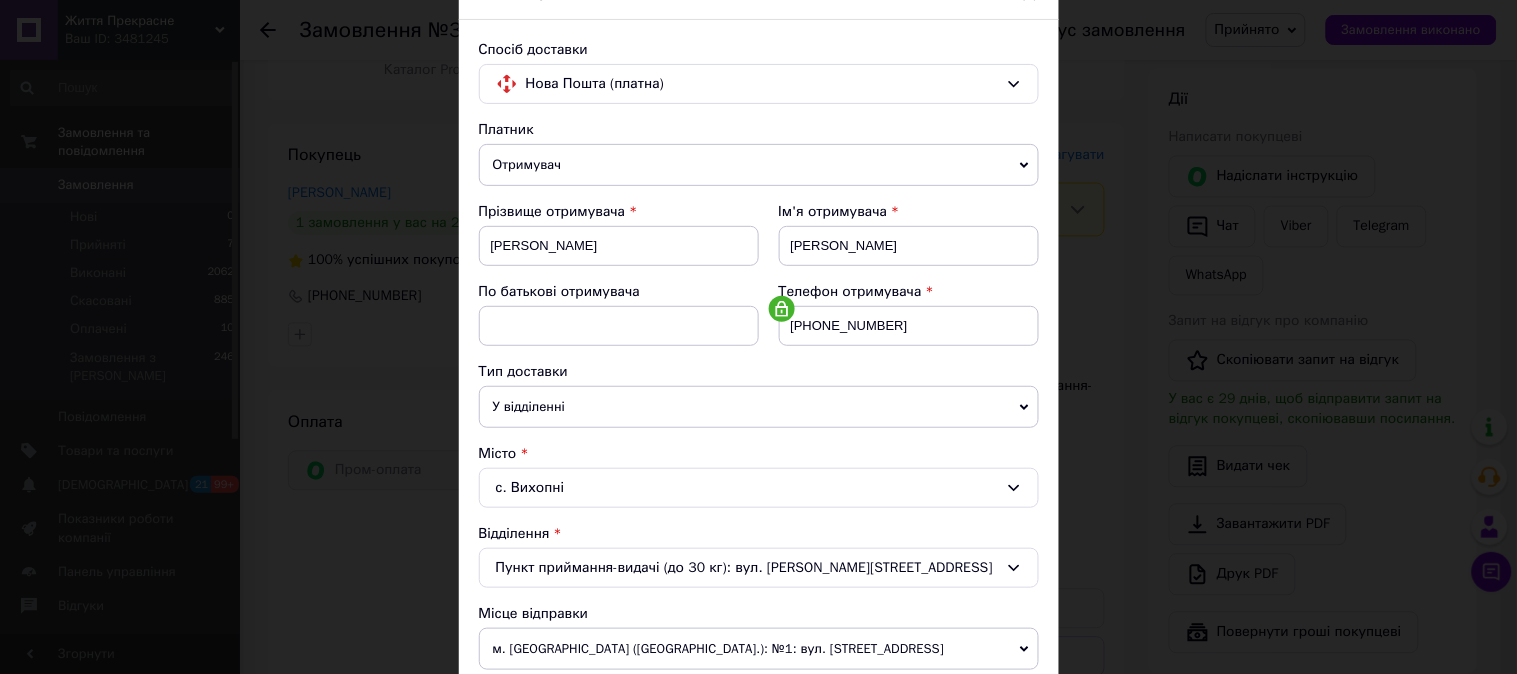 scroll, scrollTop: 333, scrollLeft: 0, axis: vertical 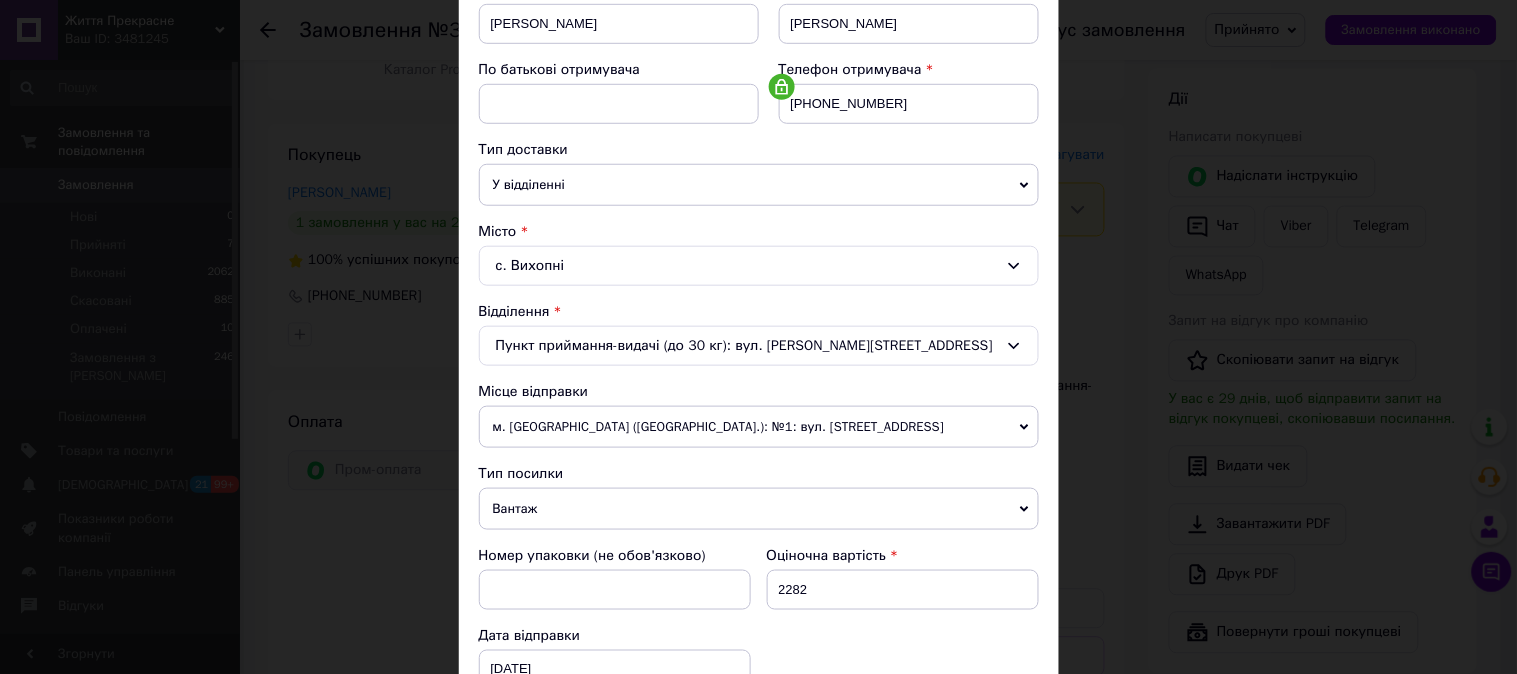 click on "м. Первомайськ (Миколаївська обл.): №1: вул. Вознесенська, 52" at bounding box center (759, 427) 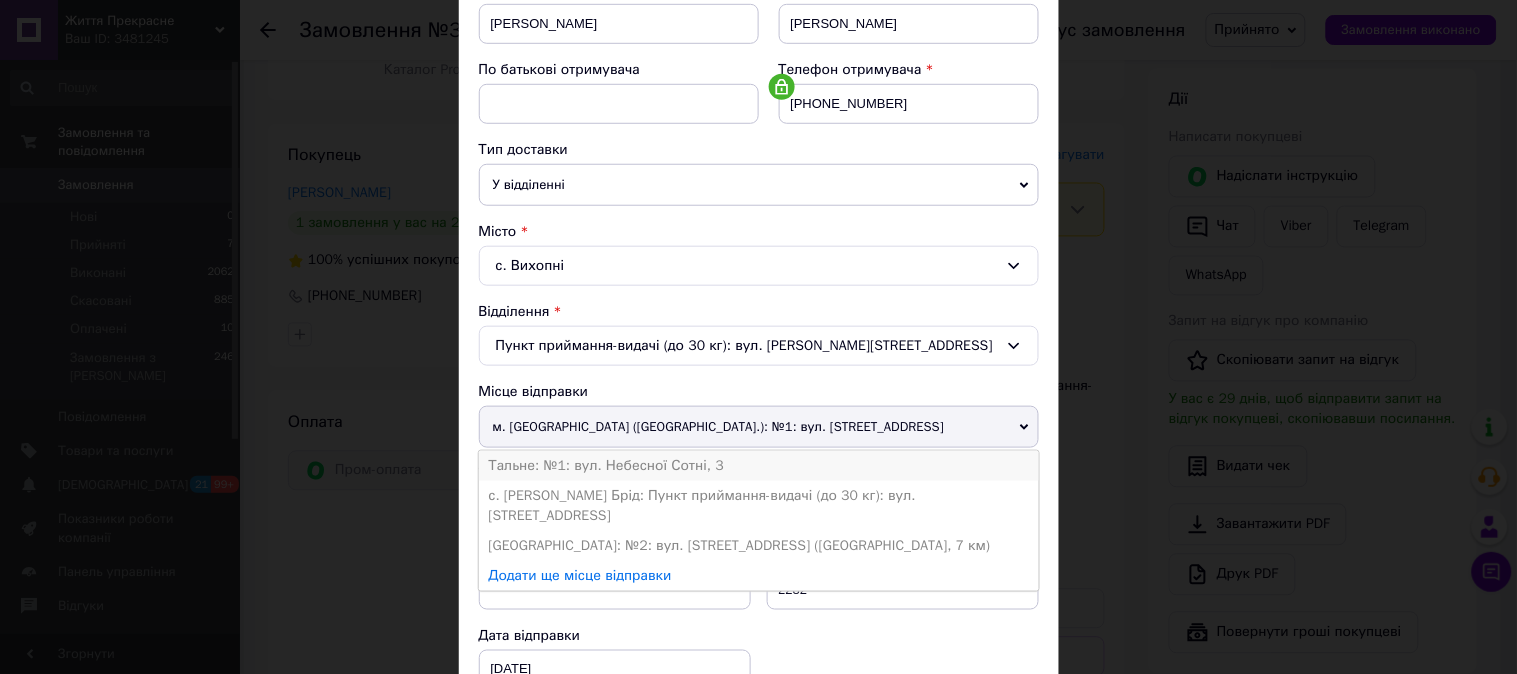 click on "Тальне: №1: вул. Небесної Сотні, 3" at bounding box center (759, 466) 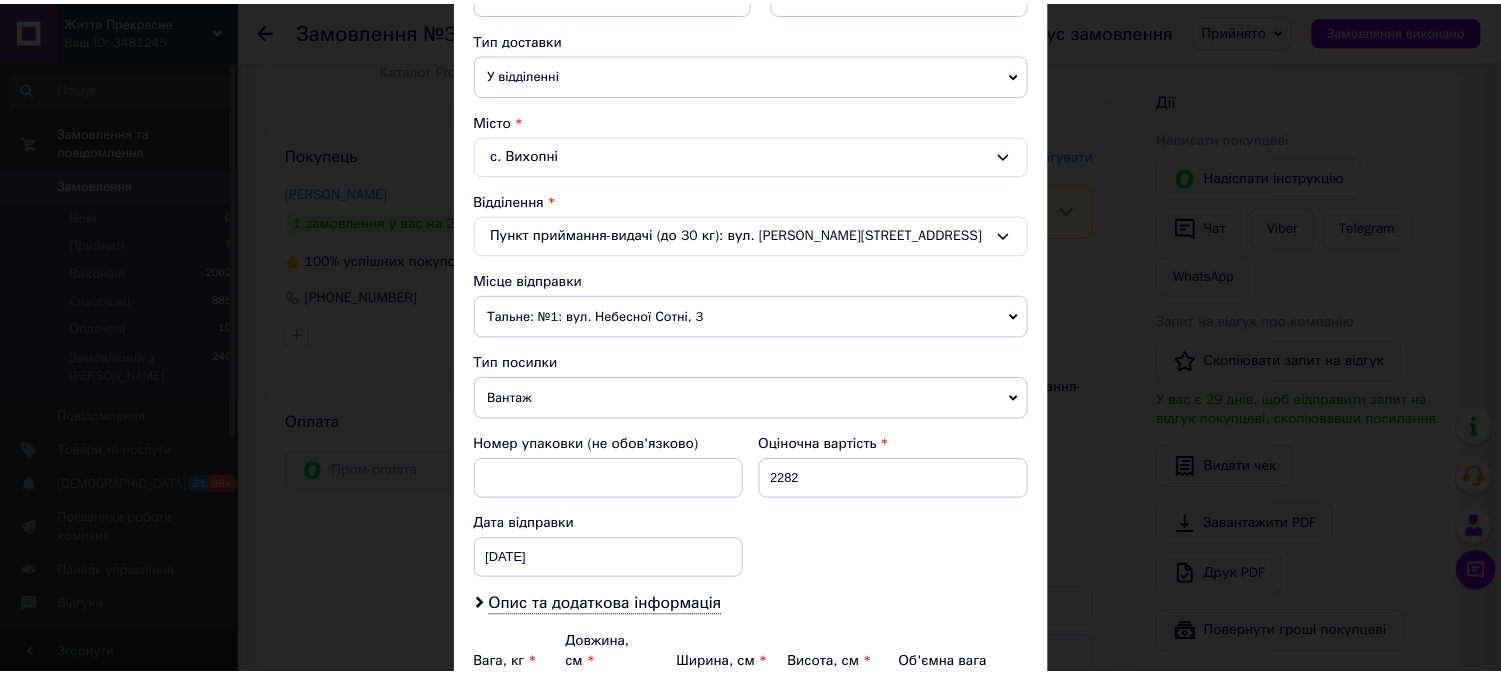 scroll, scrollTop: 555, scrollLeft: 0, axis: vertical 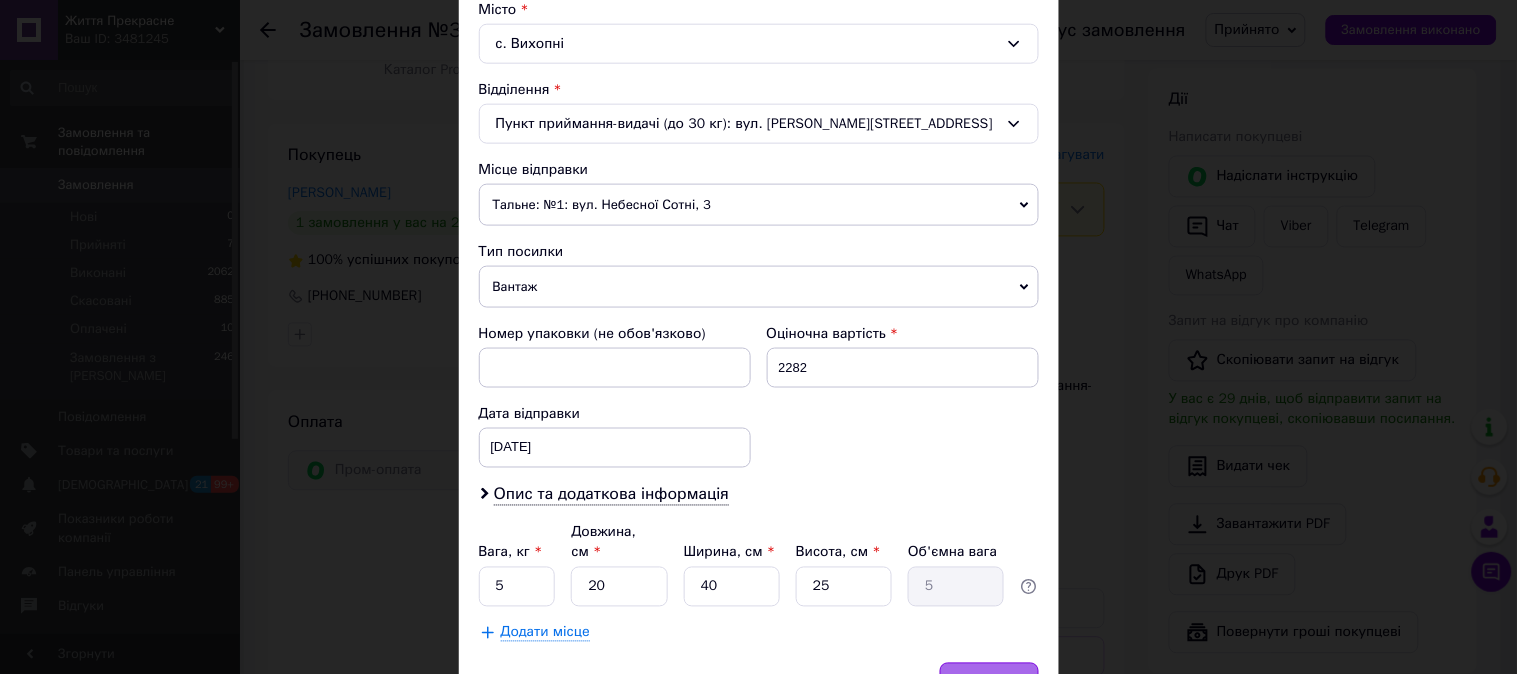 click on "Зберегти" at bounding box center (989, 683) 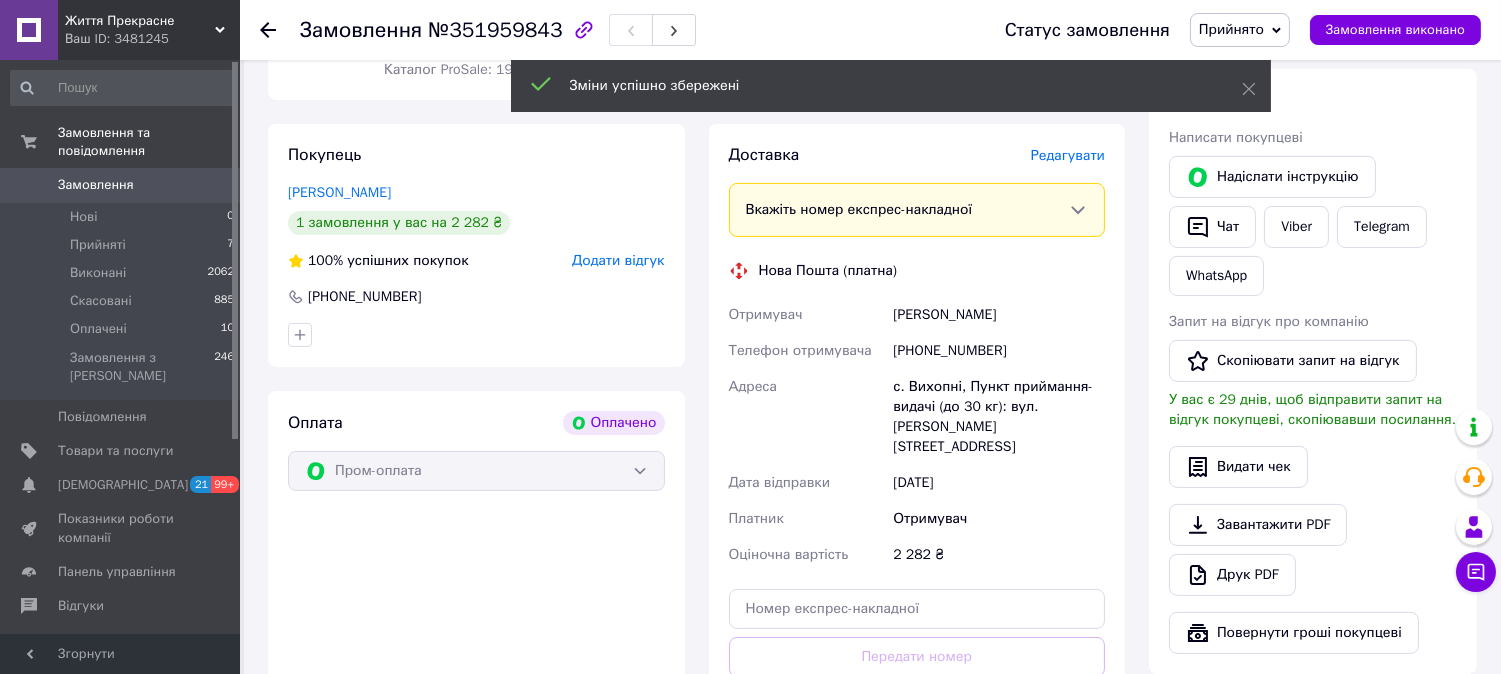 scroll, scrollTop: 1120, scrollLeft: 0, axis: vertical 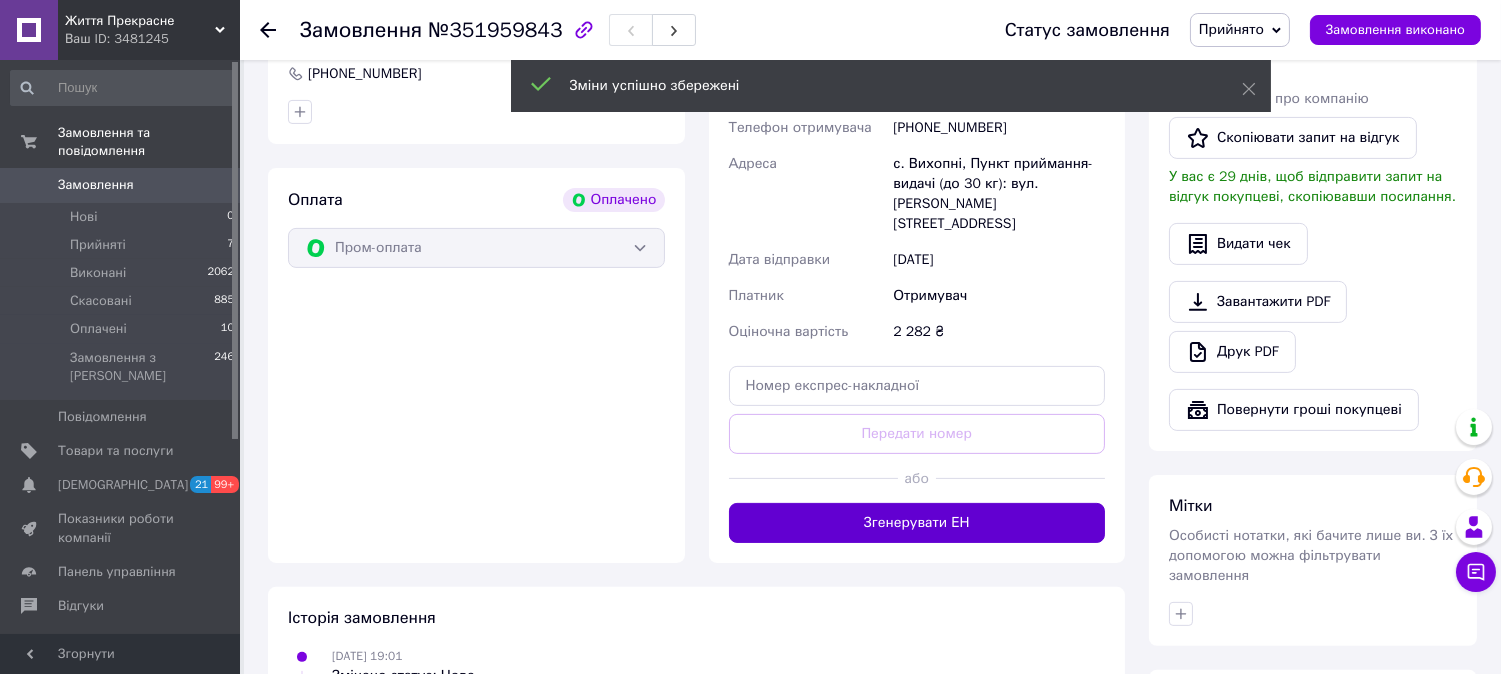 click on "Згенерувати ЕН" at bounding box center [917, 523] 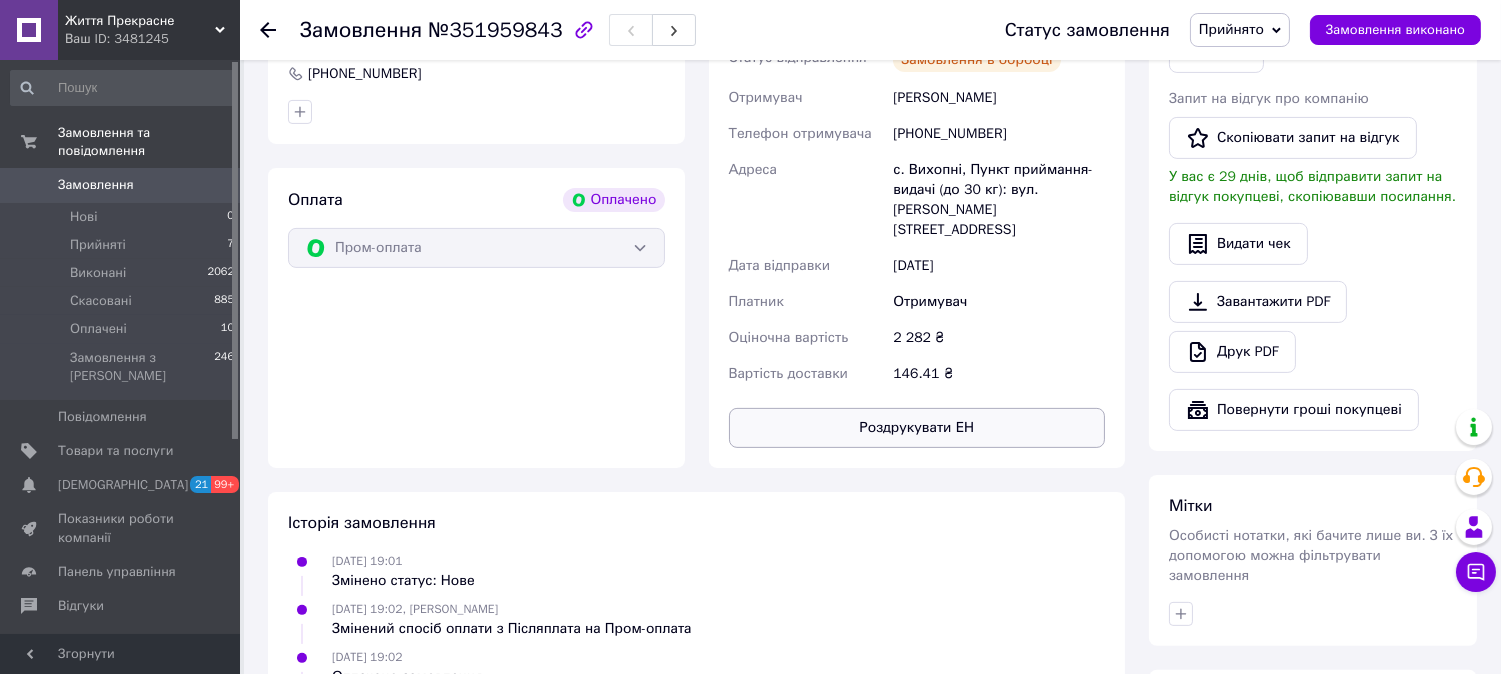 click on "Роздрукувати ЕН" at bounding box center (917, 428) 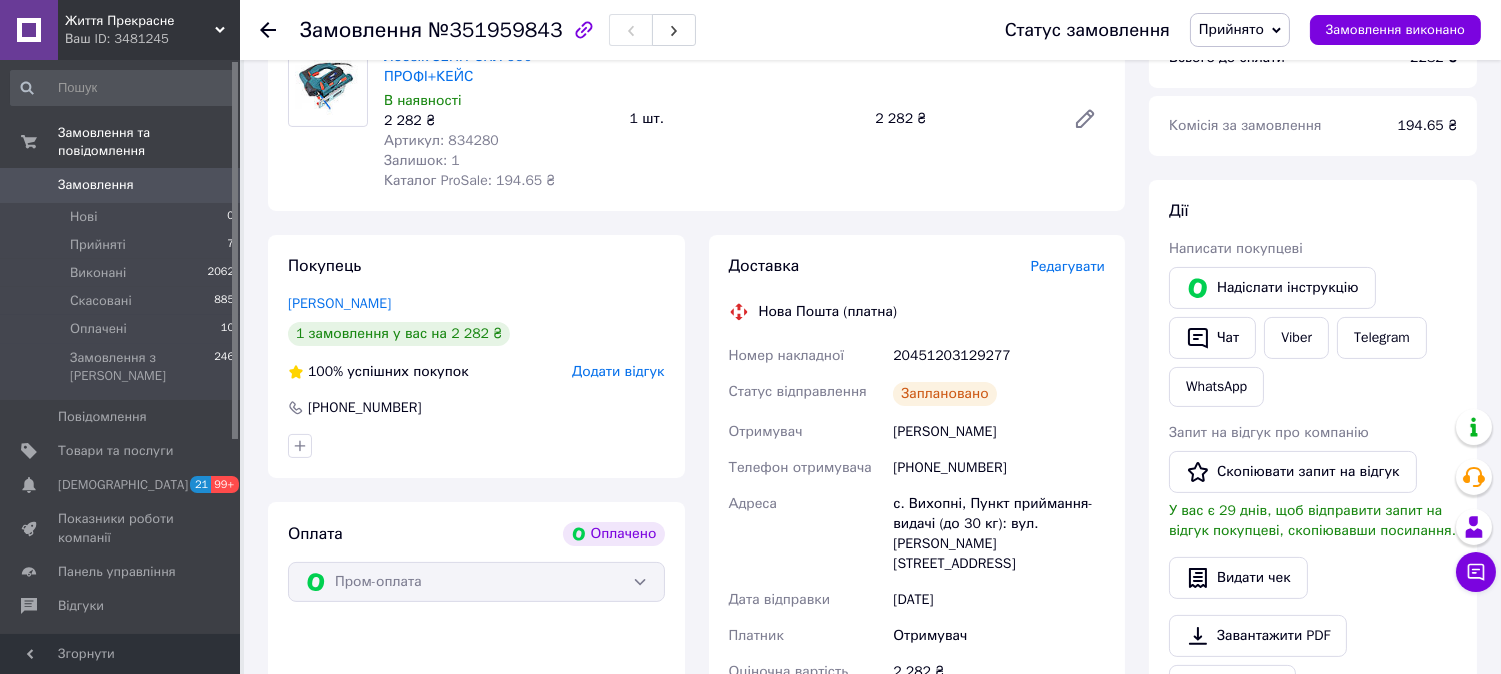 scroll, scrollTop: 453, scrollLeft: 0, axis: vertical 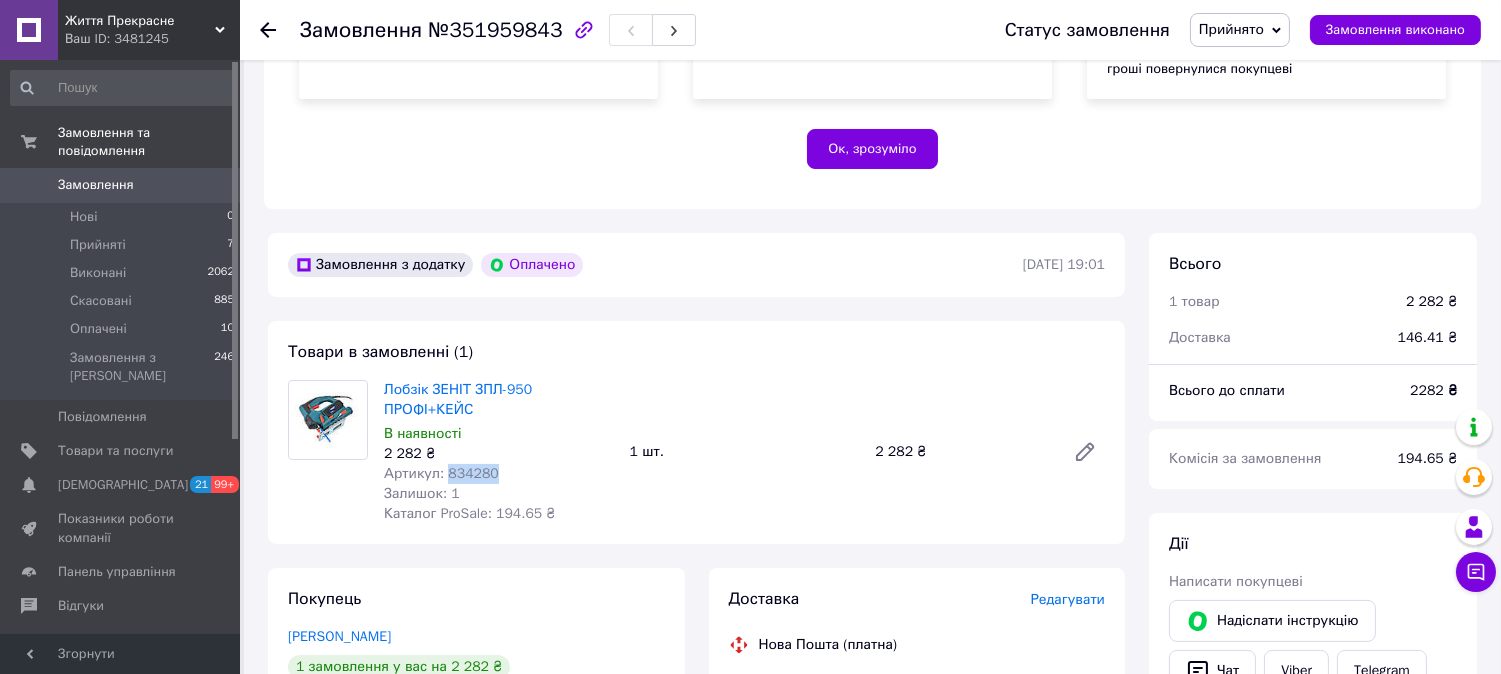 drag, startPoint x: 491, startPoint y: 475, endPoint x: 443, endPoint y: 473, distance: 48.04165 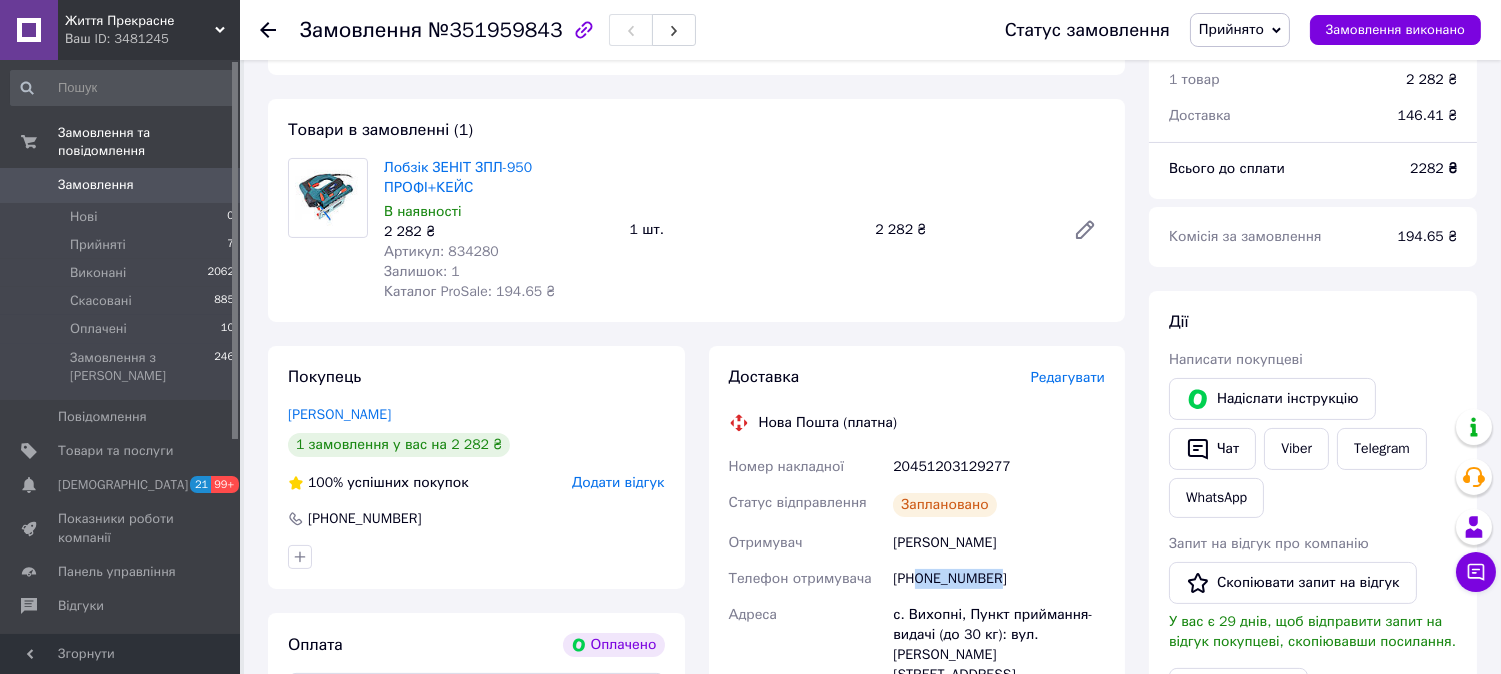 drag, startPoint x: 997, startPoint y: 577, endPoint x: 918, endPoint y: 587, distance: 79.630394 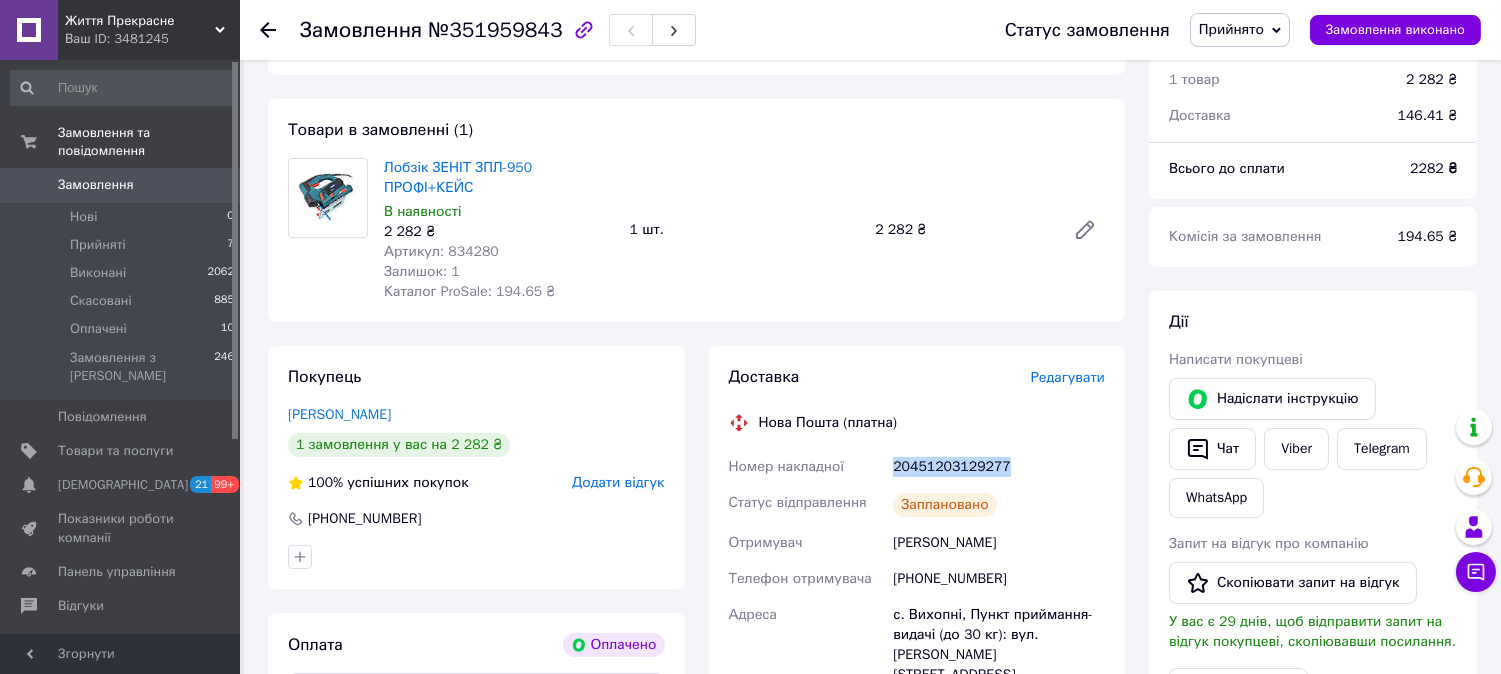 drag, startPoint x: 1003, startPoint y: 475, endPoint x: 884, endPoint y: 462, distance: 119.70798 